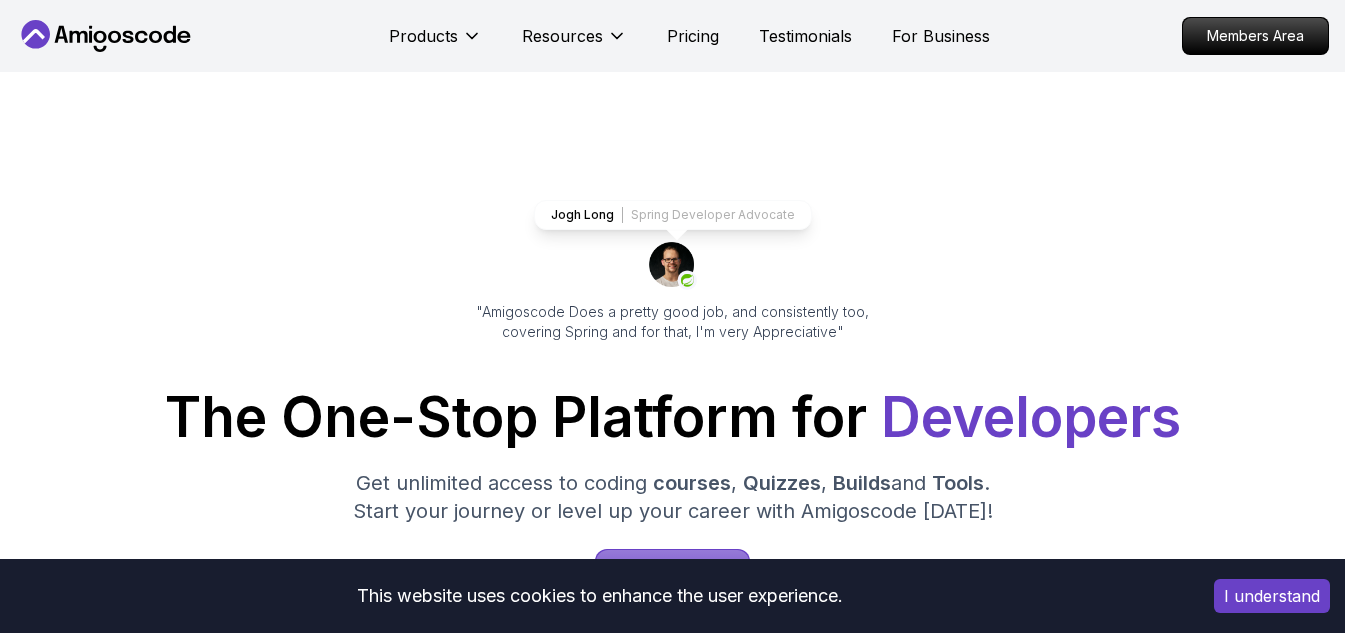 scroll, scrollTop: 0, scrollLeft: 0, axis: both 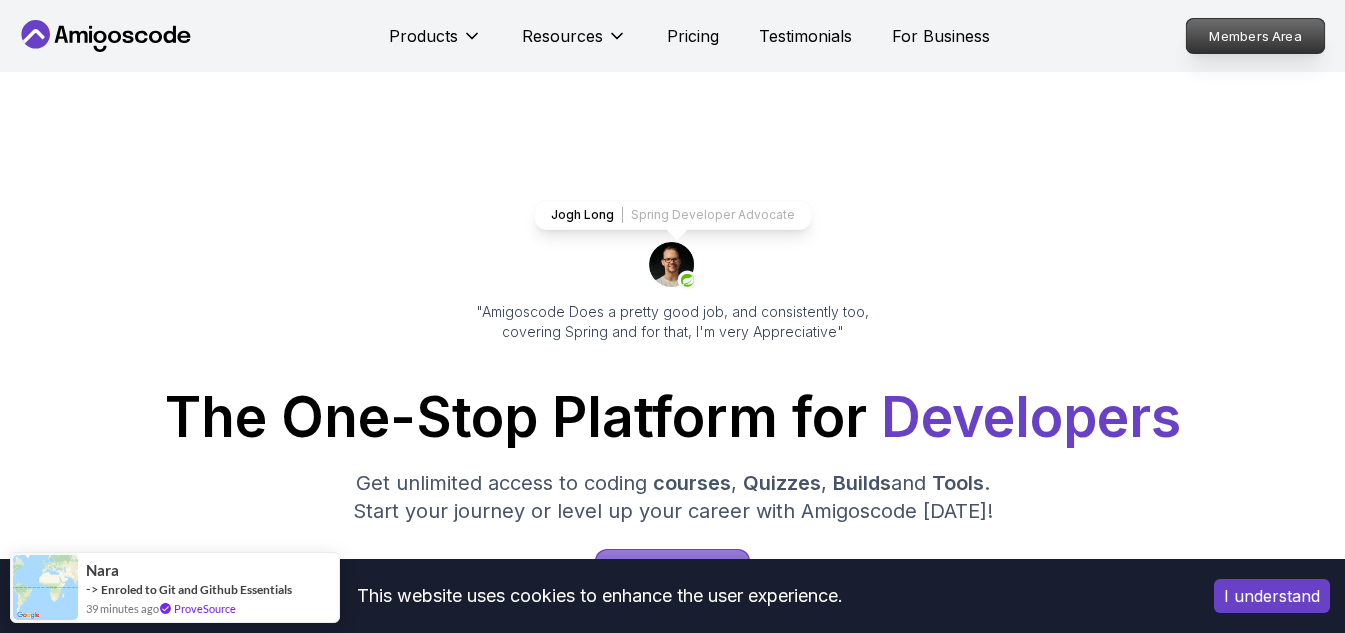 click on "Members Area" at bounding box center (1256, 36) 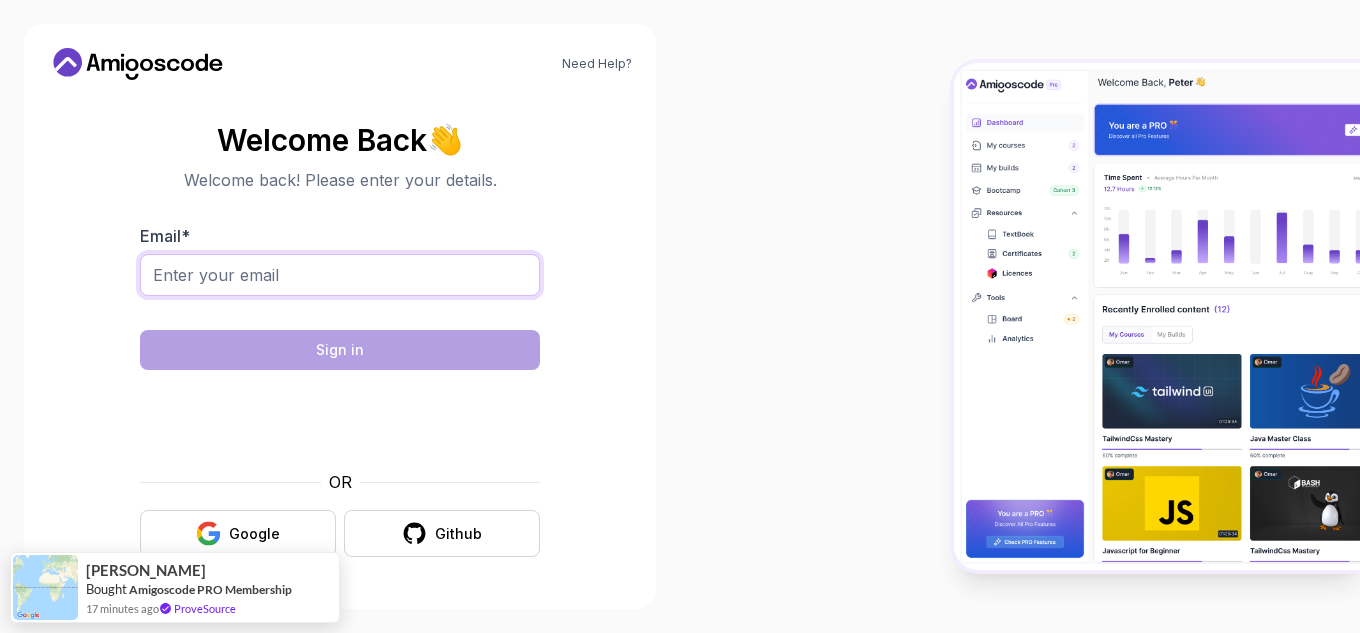 click on "Email *" at bounding box center (340, 275) 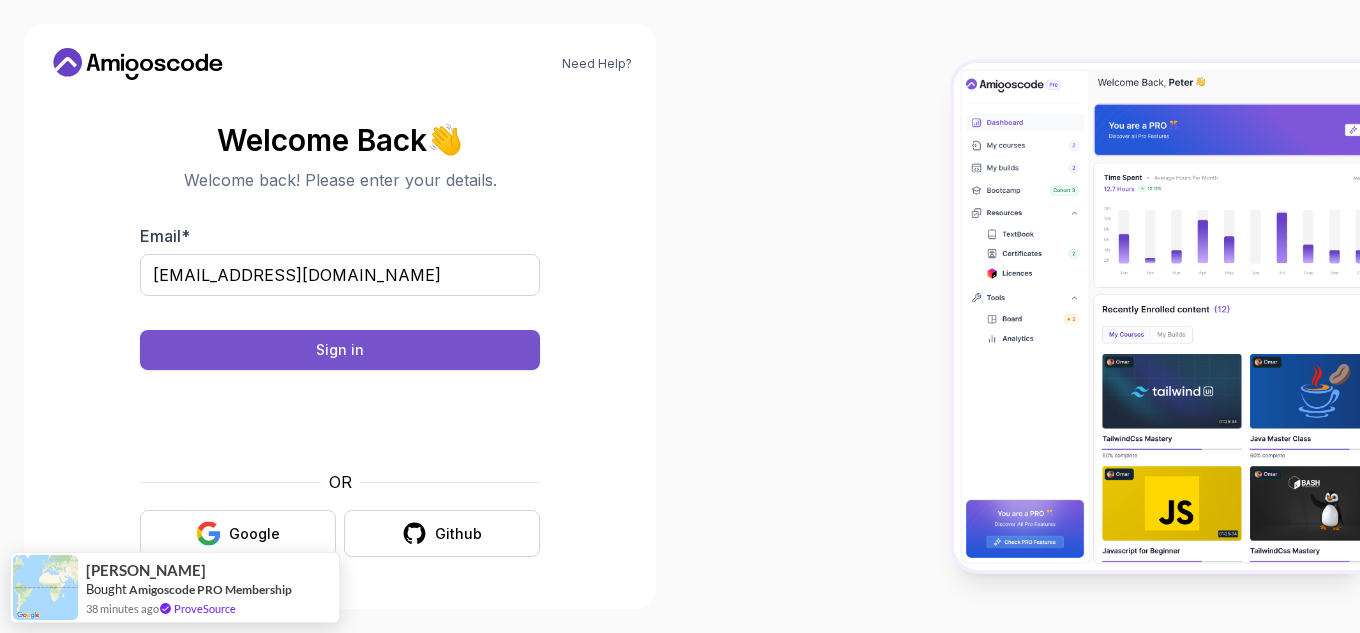 click on "Sign in" at bounding box center [340, 350] 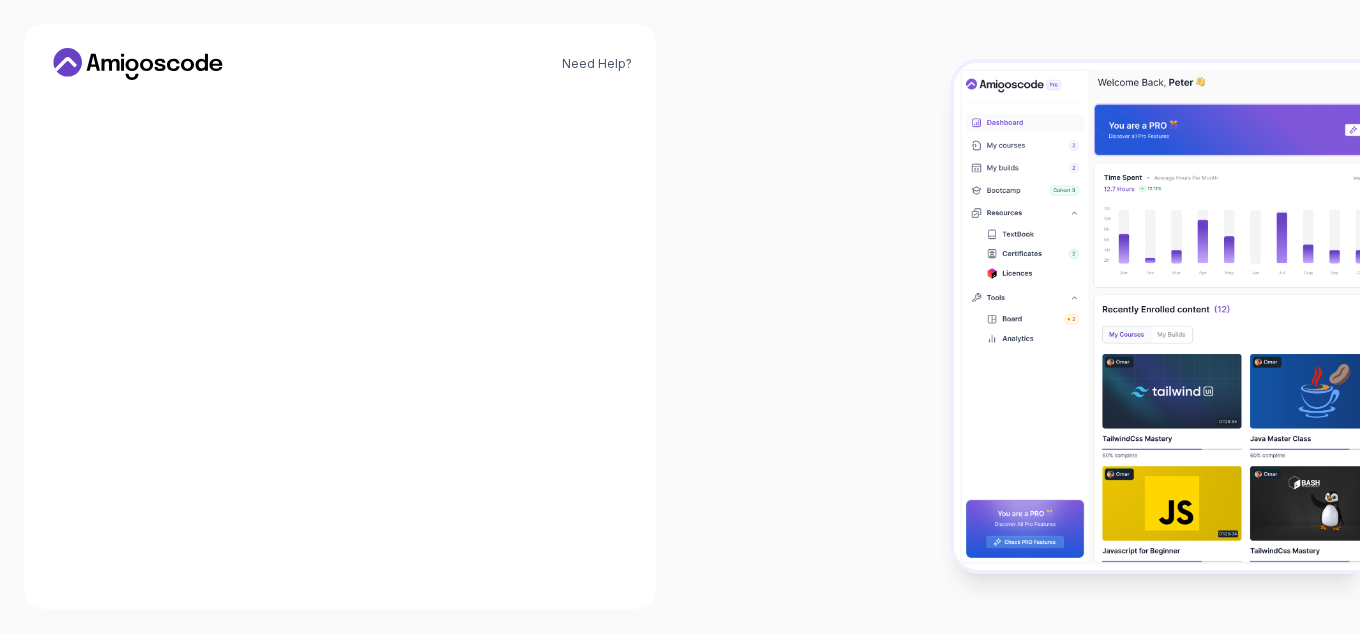 scroll, scrollTop: 0, scrollLeft: 0, axis: both 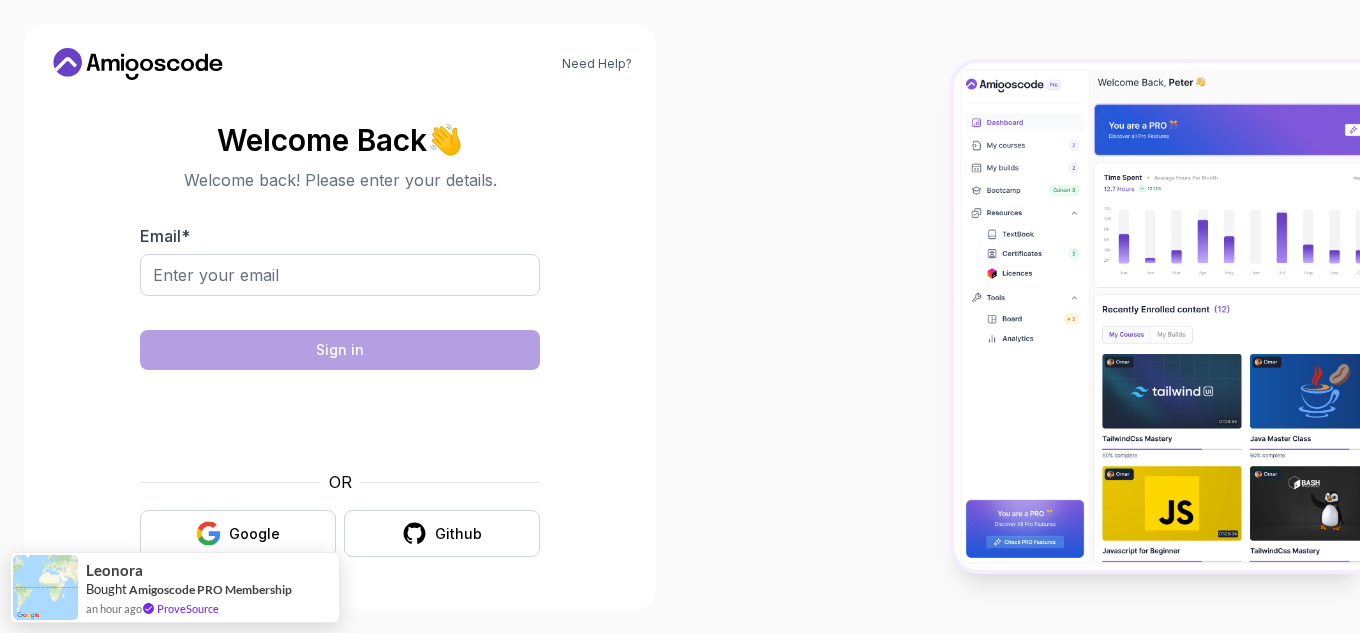 click on "Need Help? Welcome Back 👋 Welcome back! Please enter your details. Email * Sign in OR Google Github
Leonora Bought   Amigoscode PRO Membership an hour ago     ProveSource" at bounding box center [680, 316] 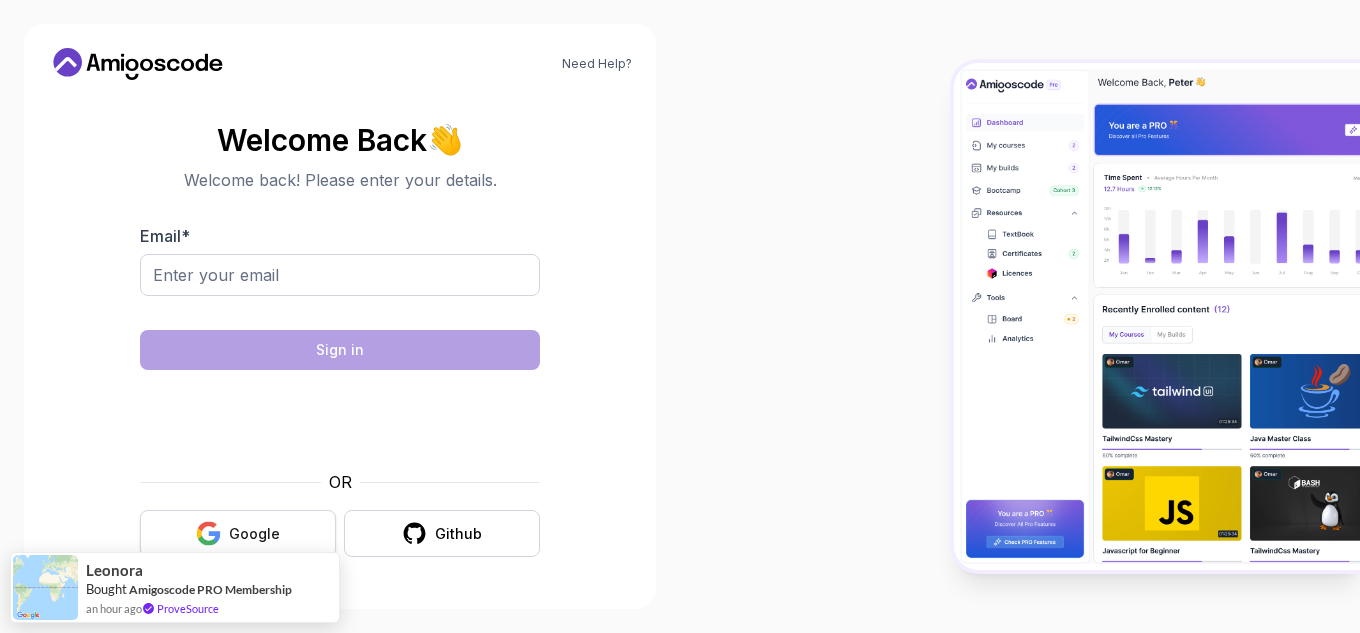 click on "Google" at bounding box center [254, 534] 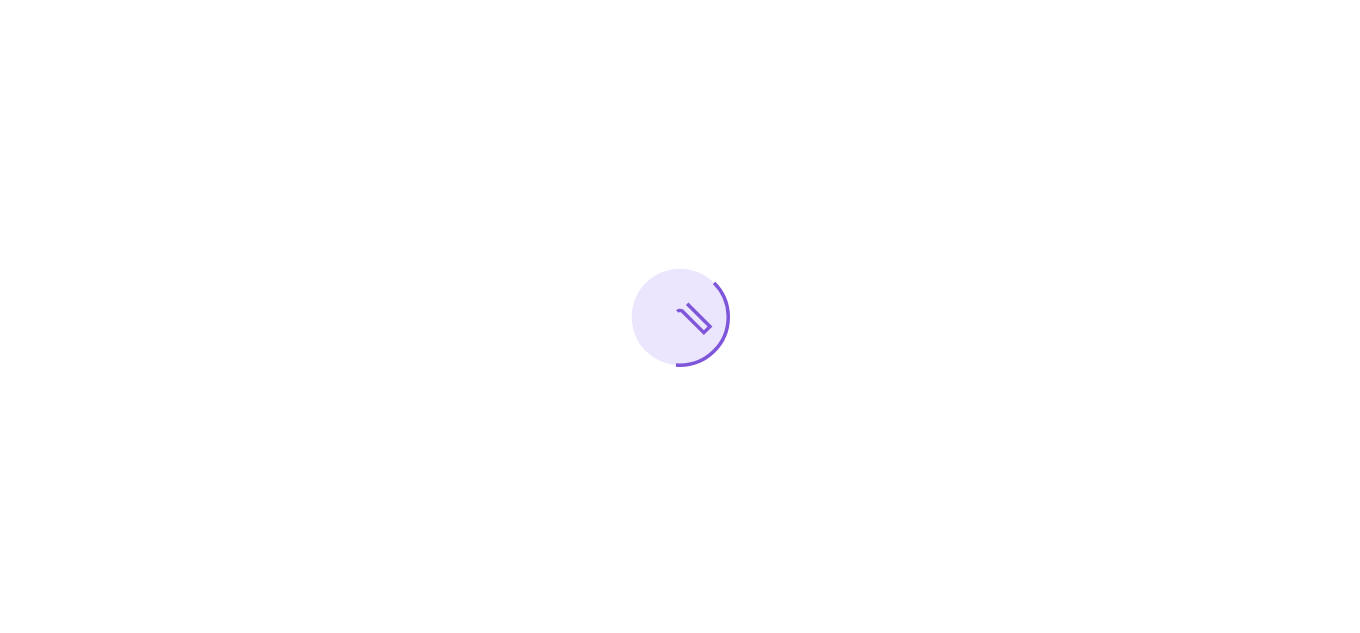 scroll, scrollTop: 0, scrollLeft: 0, axis: both 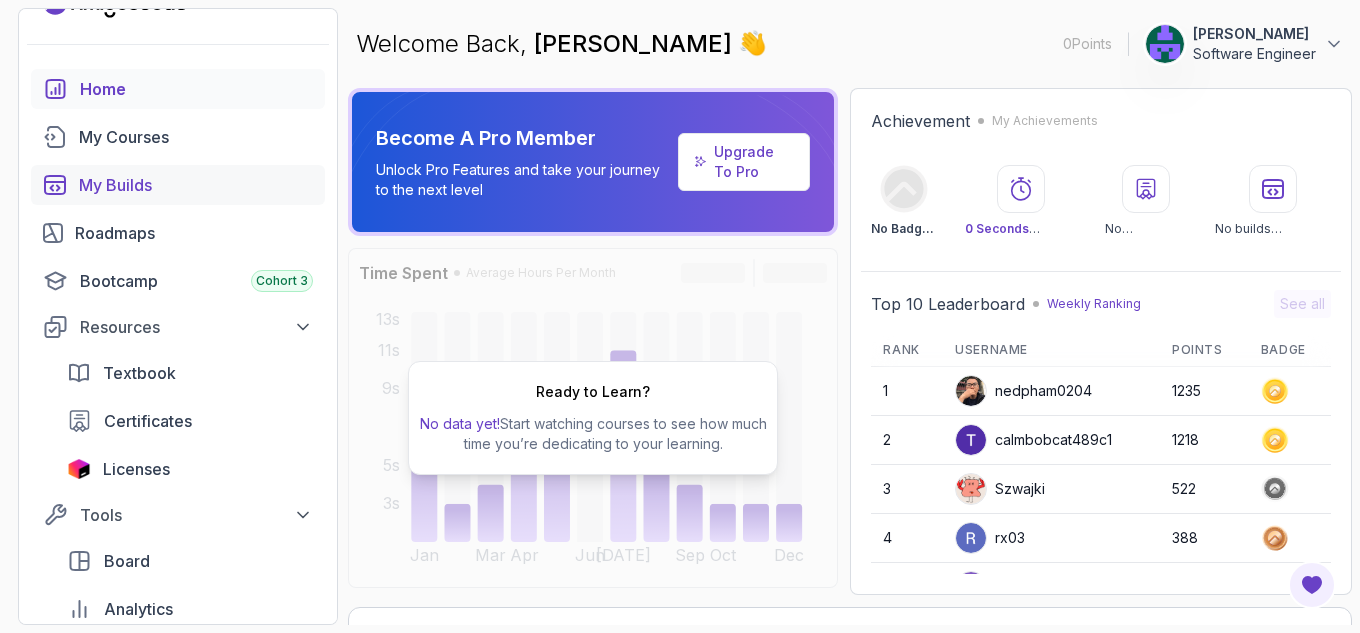click on "My Builds" at bounding box center (196, 185) 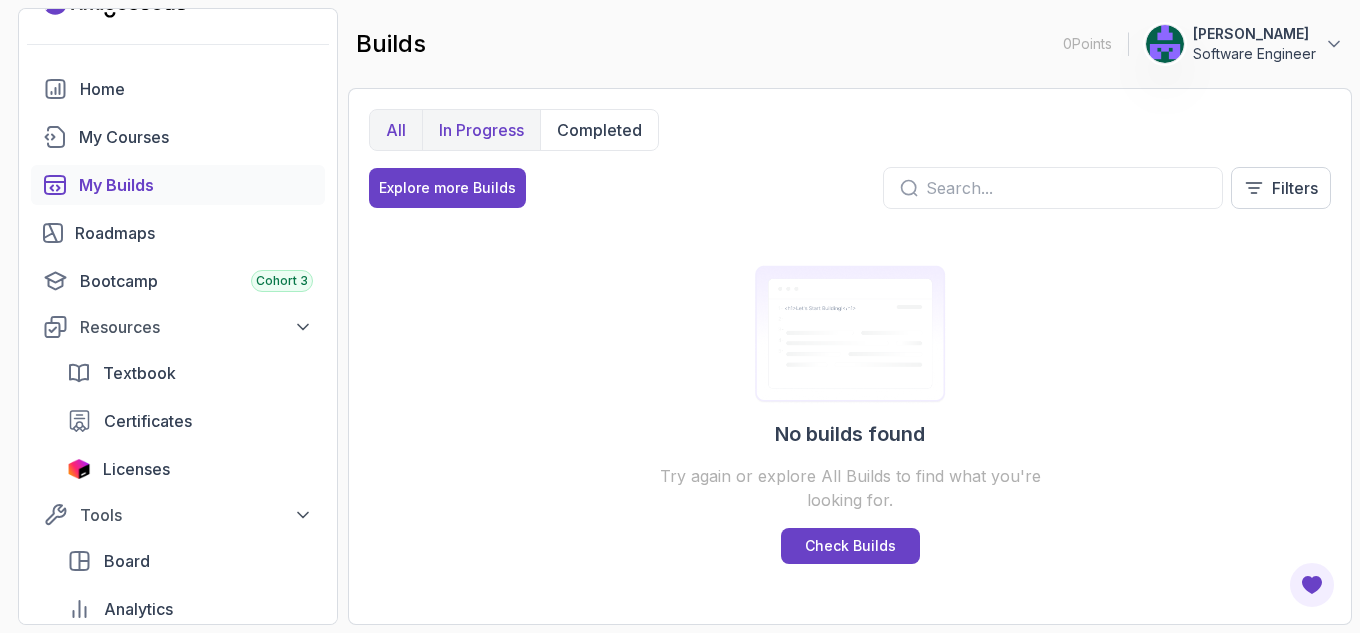 click on "In Progress" at bounding box center [481, 130] 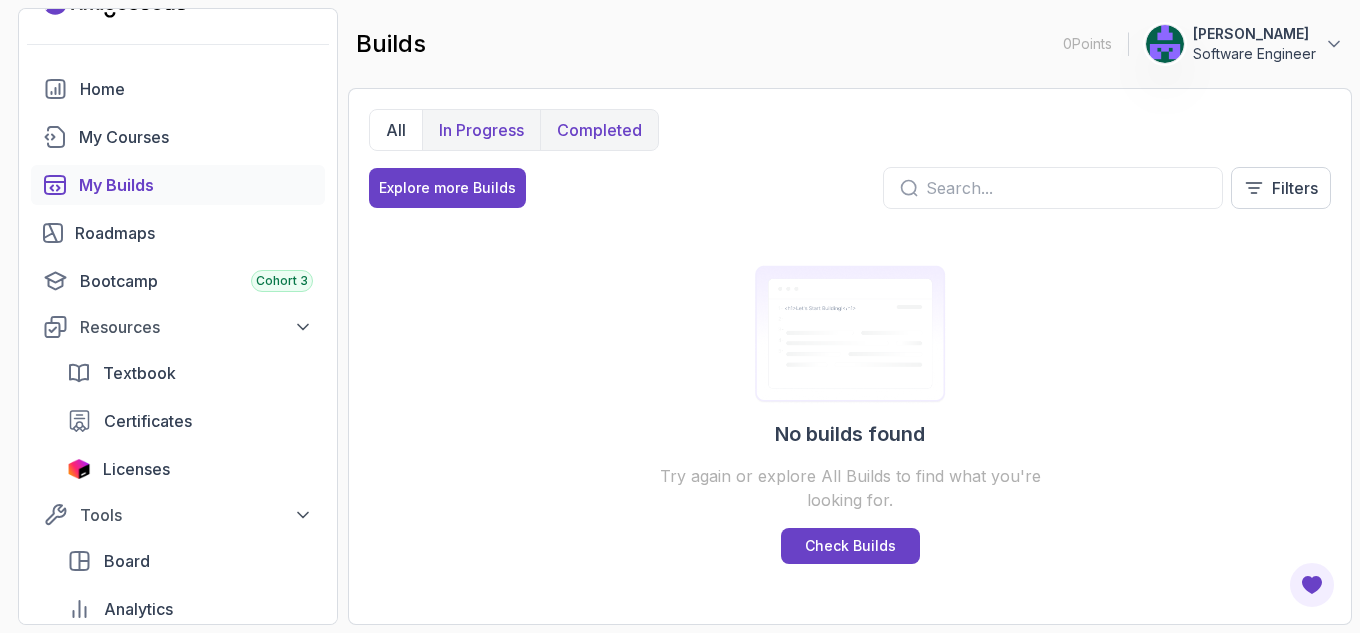 click on "Completed" at bounding box center [599, 130] 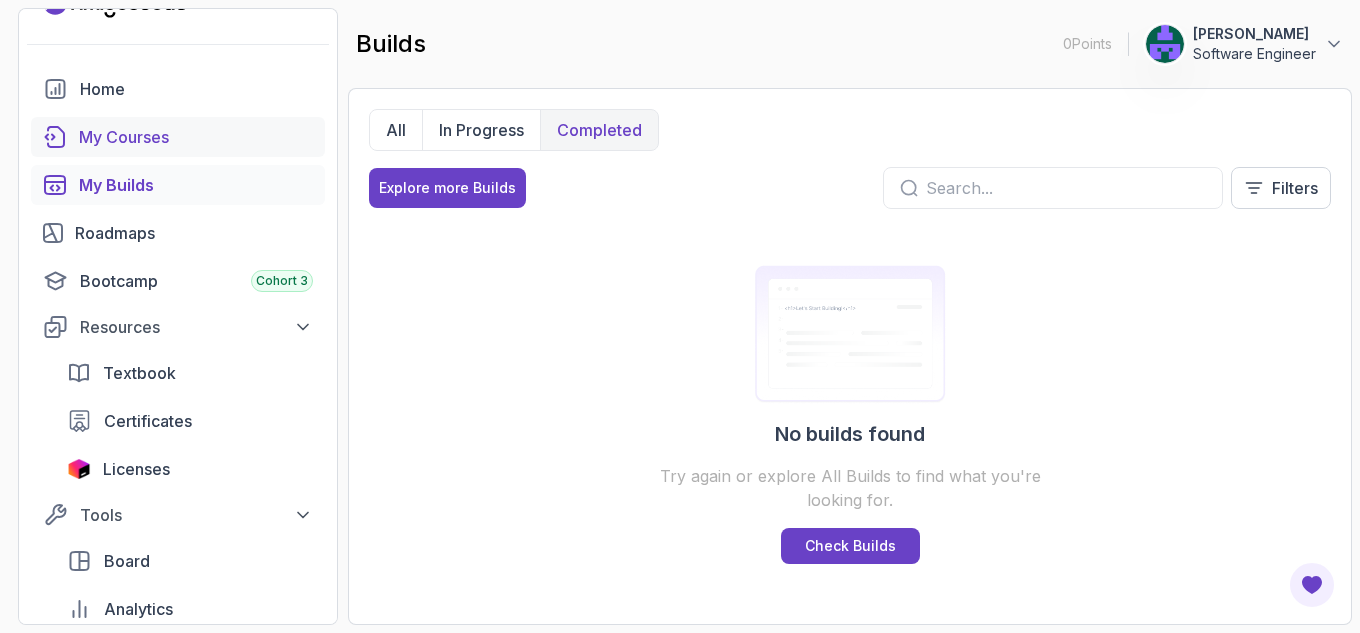 click on "My Courses" at bounding box center [178, 137] 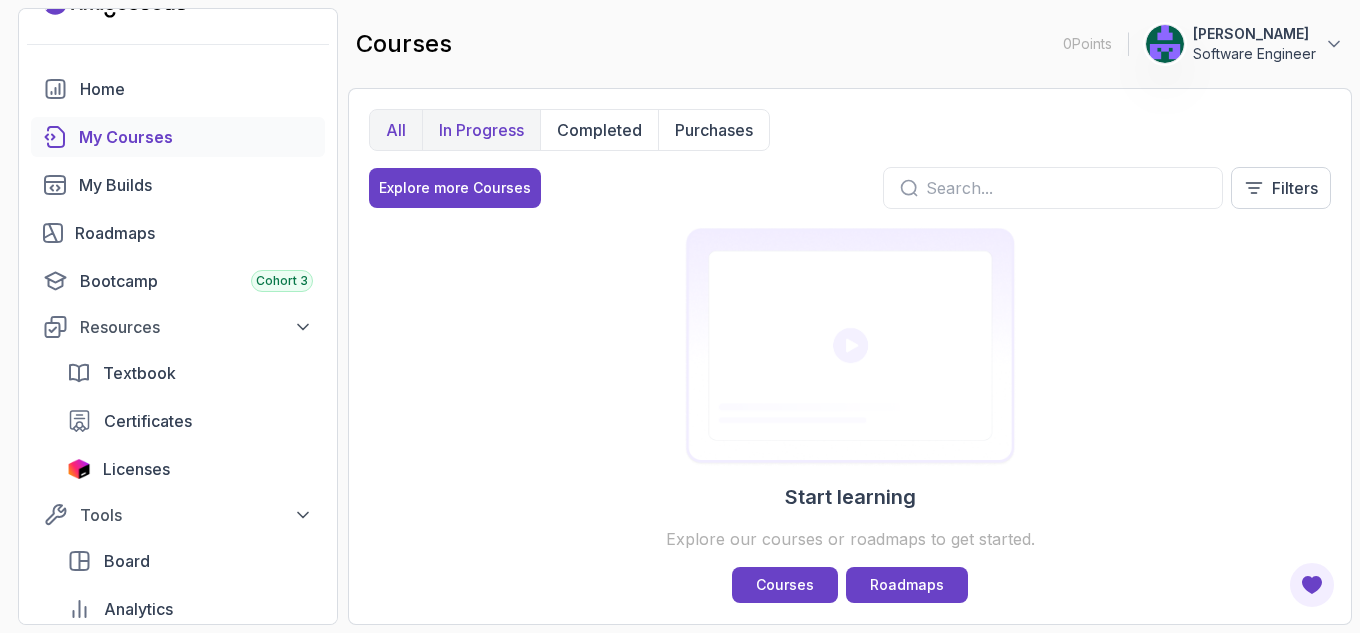 click on "In Progress" at bounding box center [481, 130] 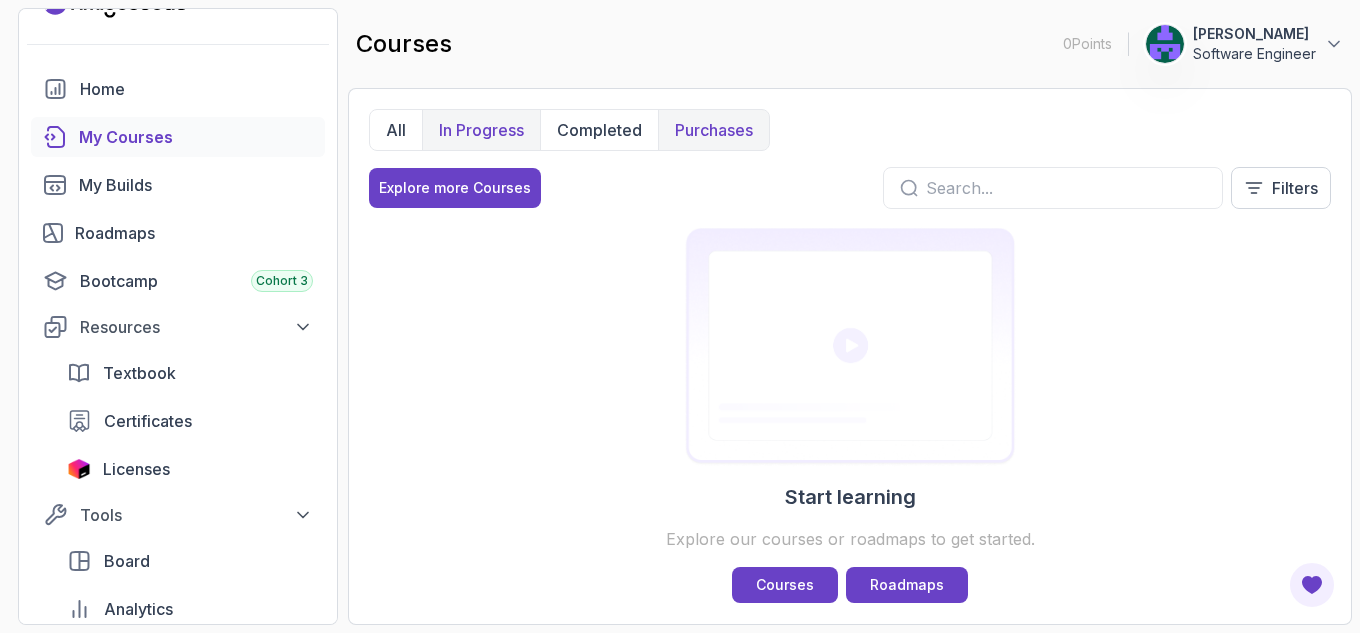 click on "Purchases" at bounding box center [713, 130] 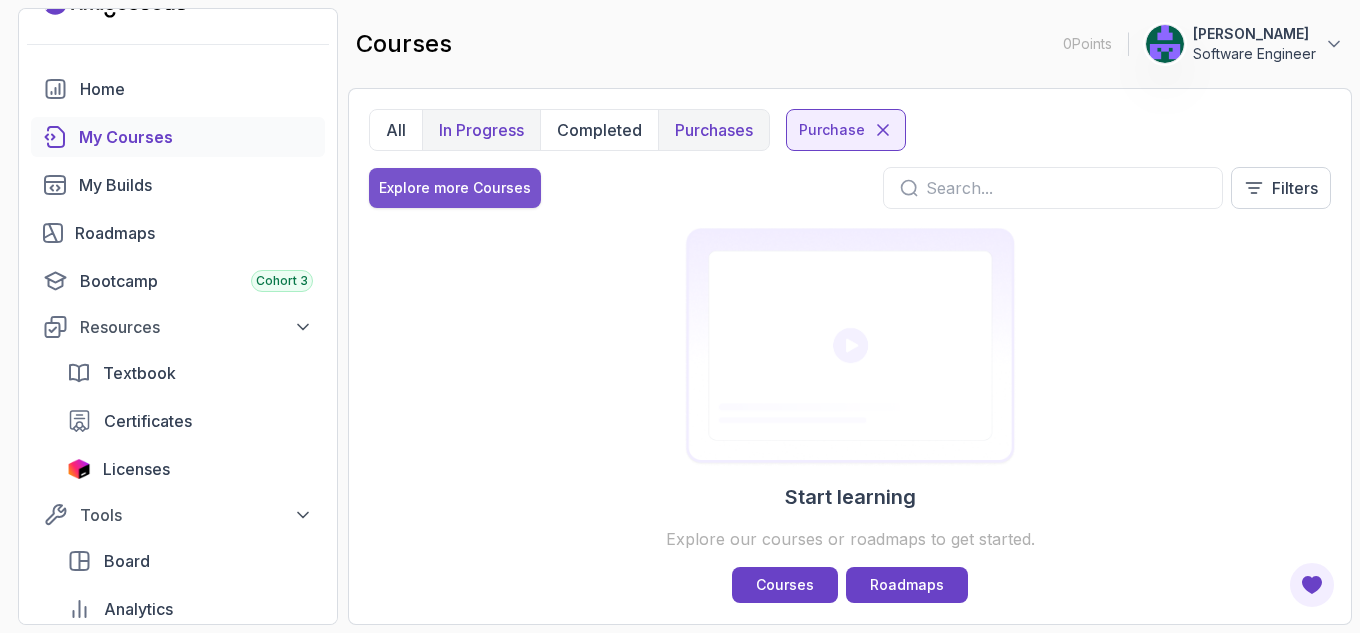 click on "Explore more Courses" at bounding box center (455, 188) 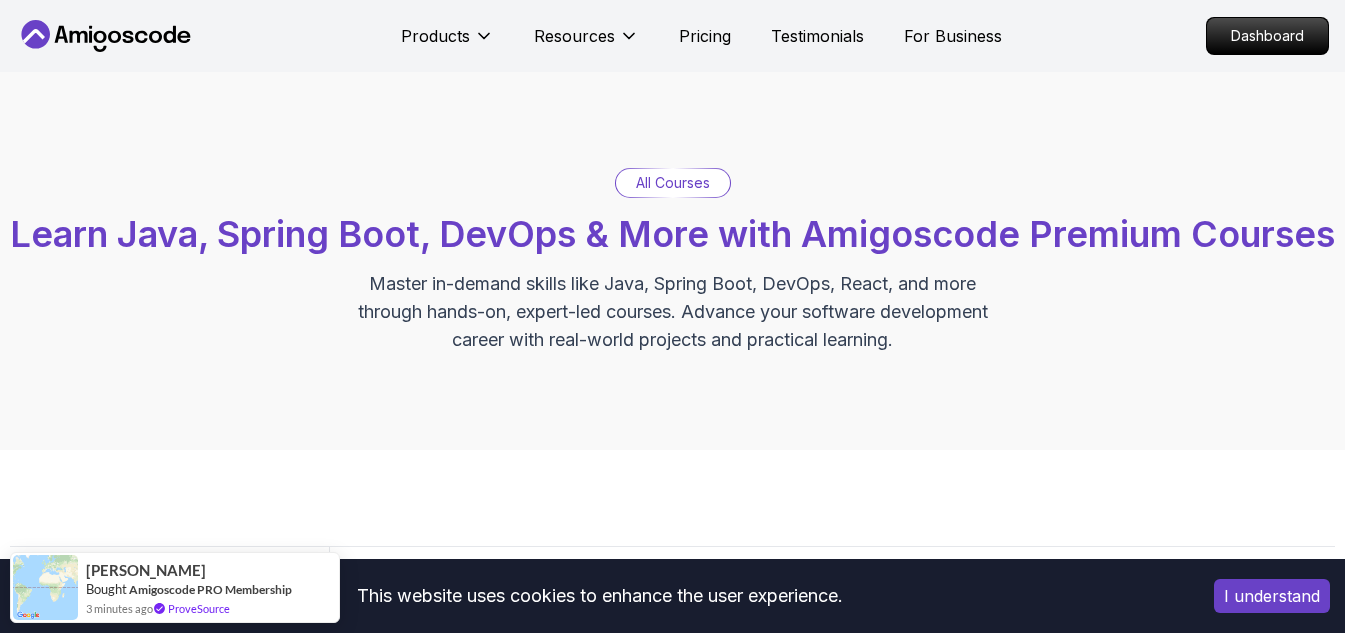 click on "All Courses" at bounding box center [673, 183] 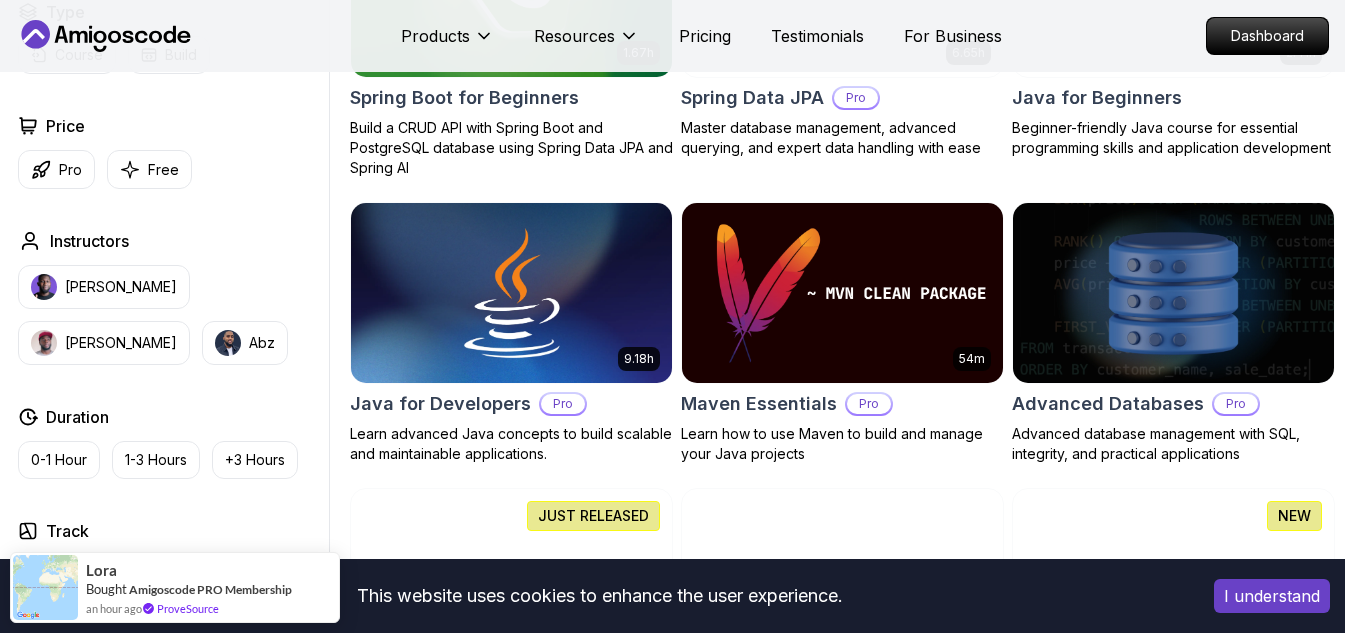 scroll, scrollTop: 0, scrollLeft: 0, axis: both 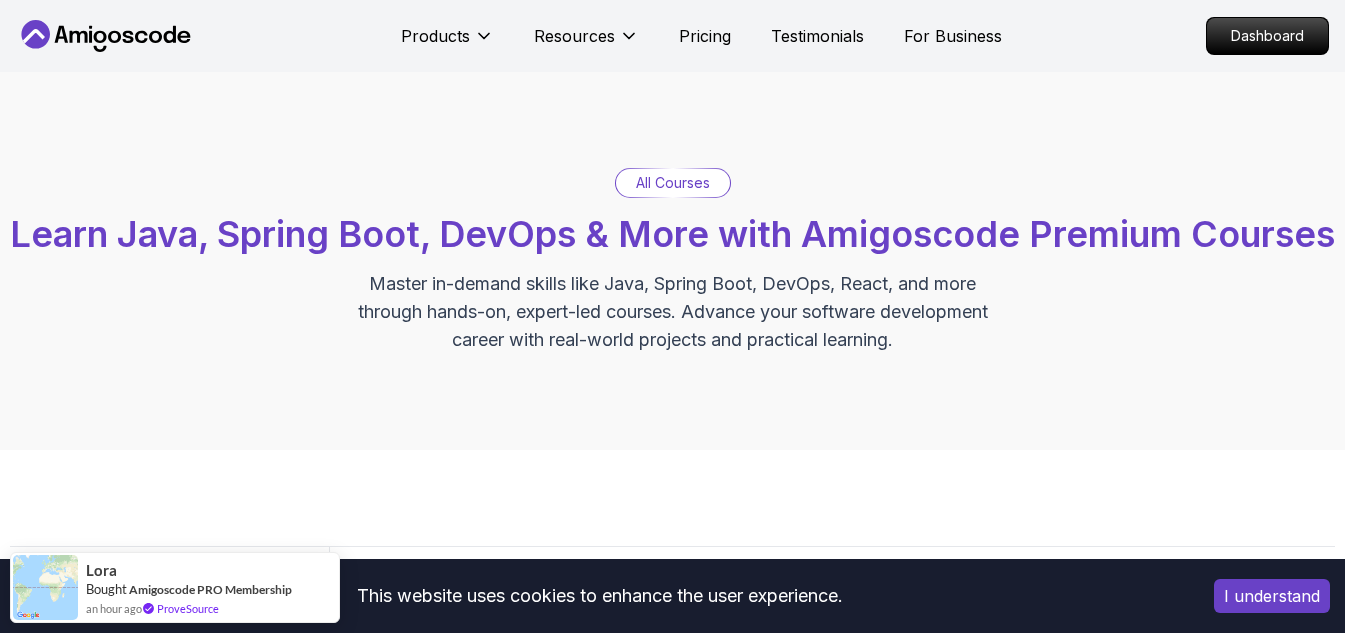 click on "All Courses" at bounding box center (673, 183) 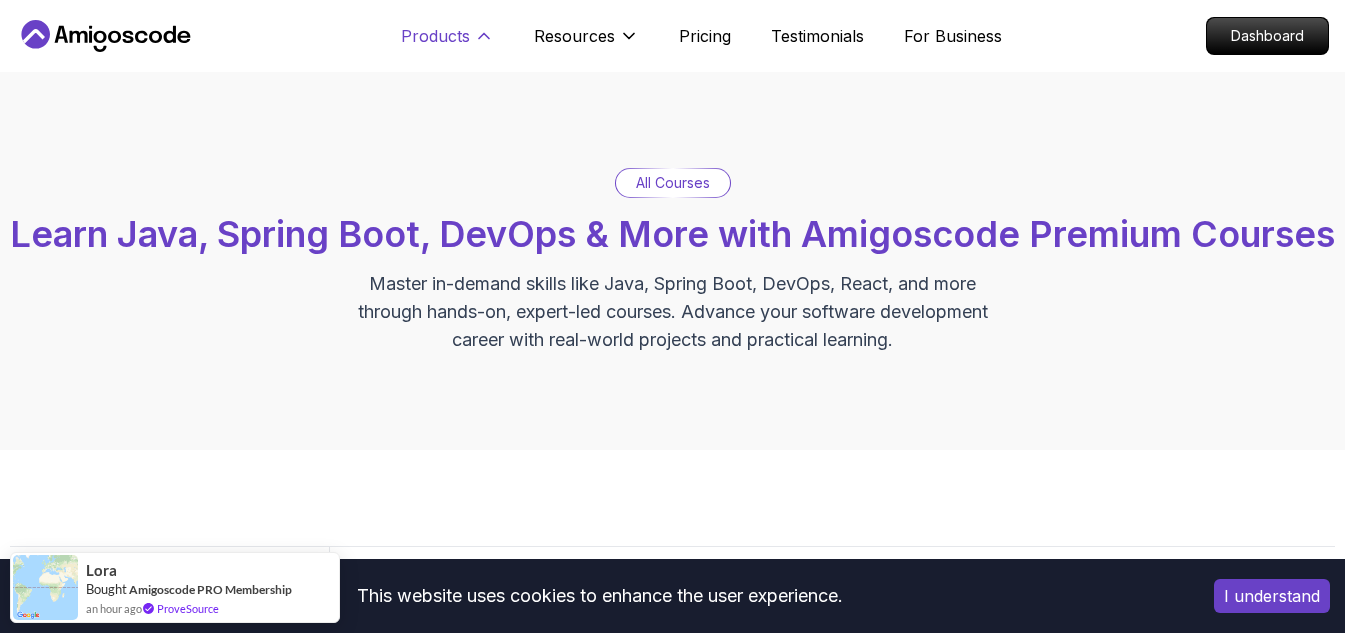 click 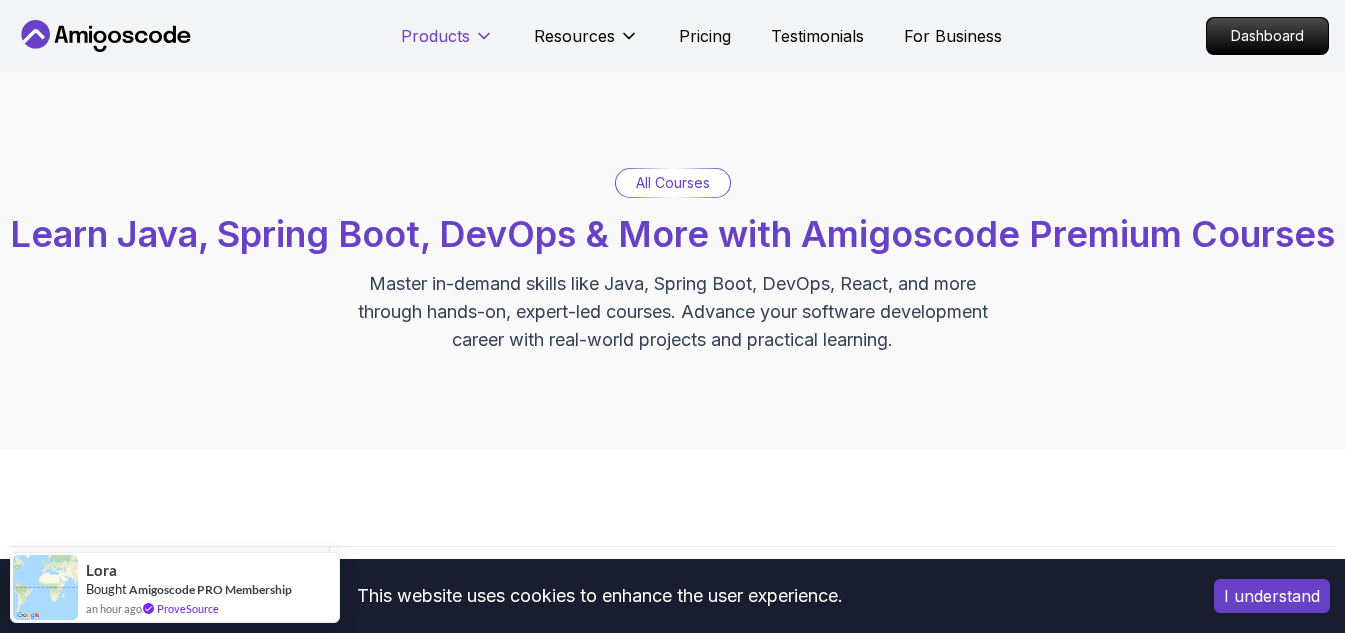 click 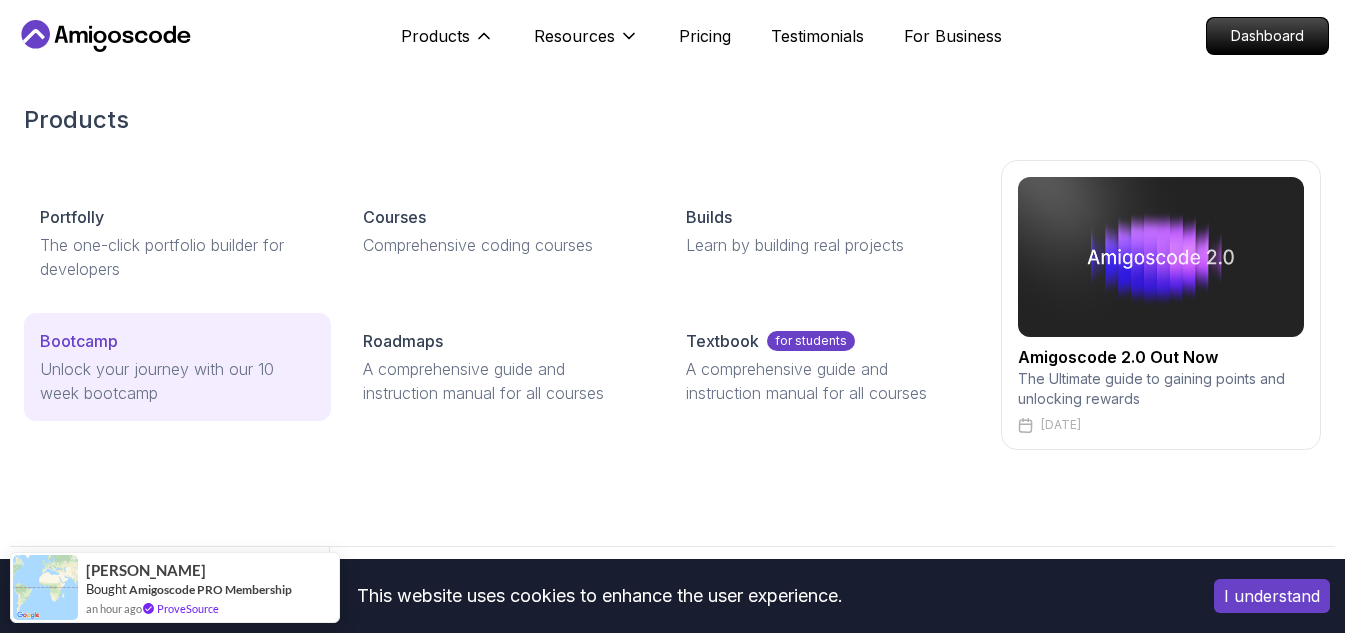 click on "Unlock your journey with our 10 week bootcamp" at bounding box center (177, 381) 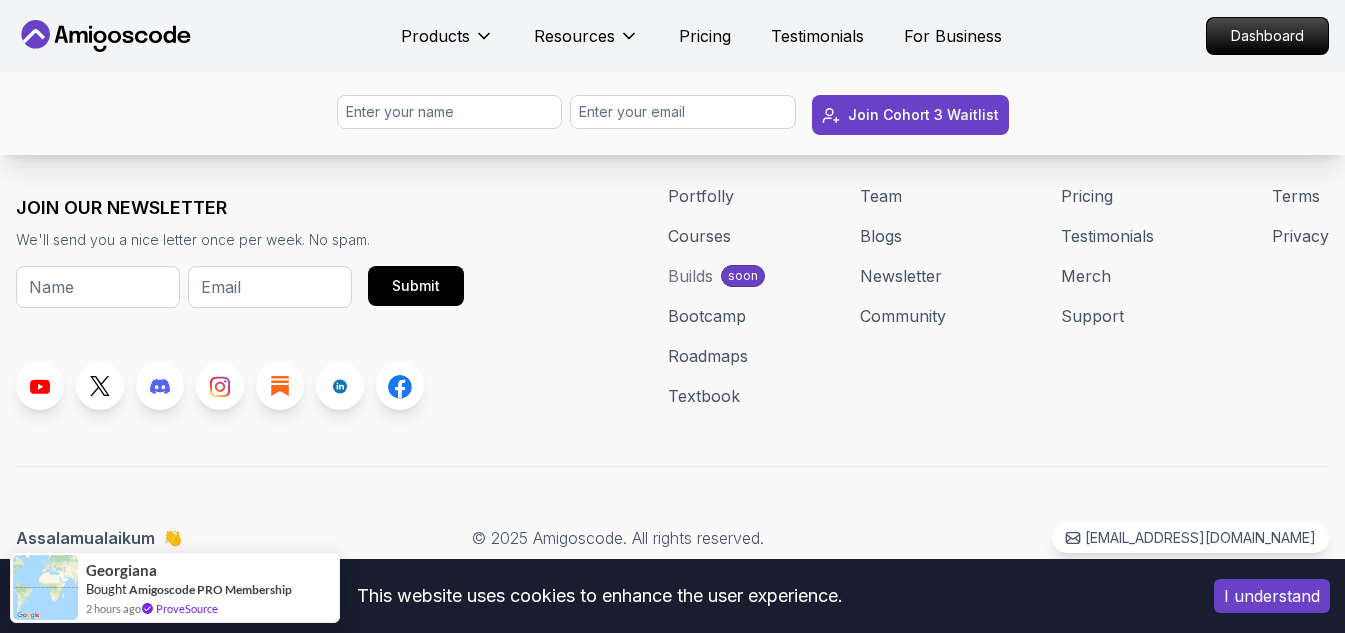 scroll, scrollTop: 9903, scrollLeft: 0, axis: vertical 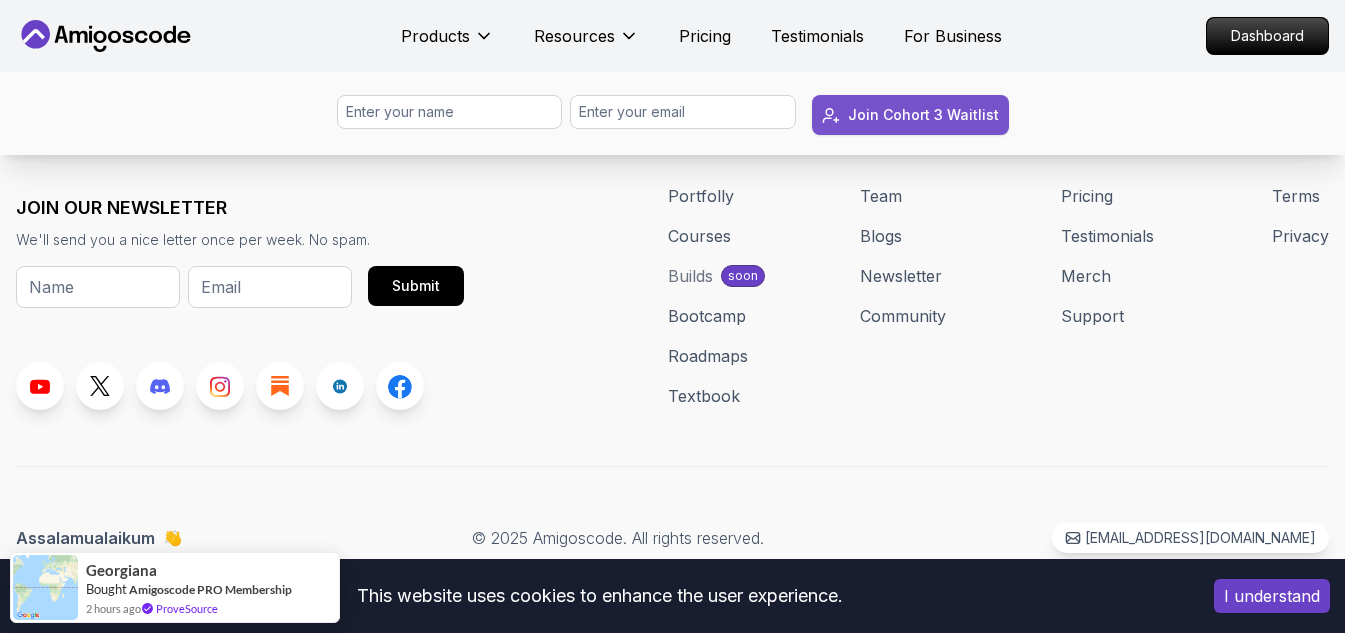 click on "Join Cohort 3 Waitlist" at bounding box center (923, 115) 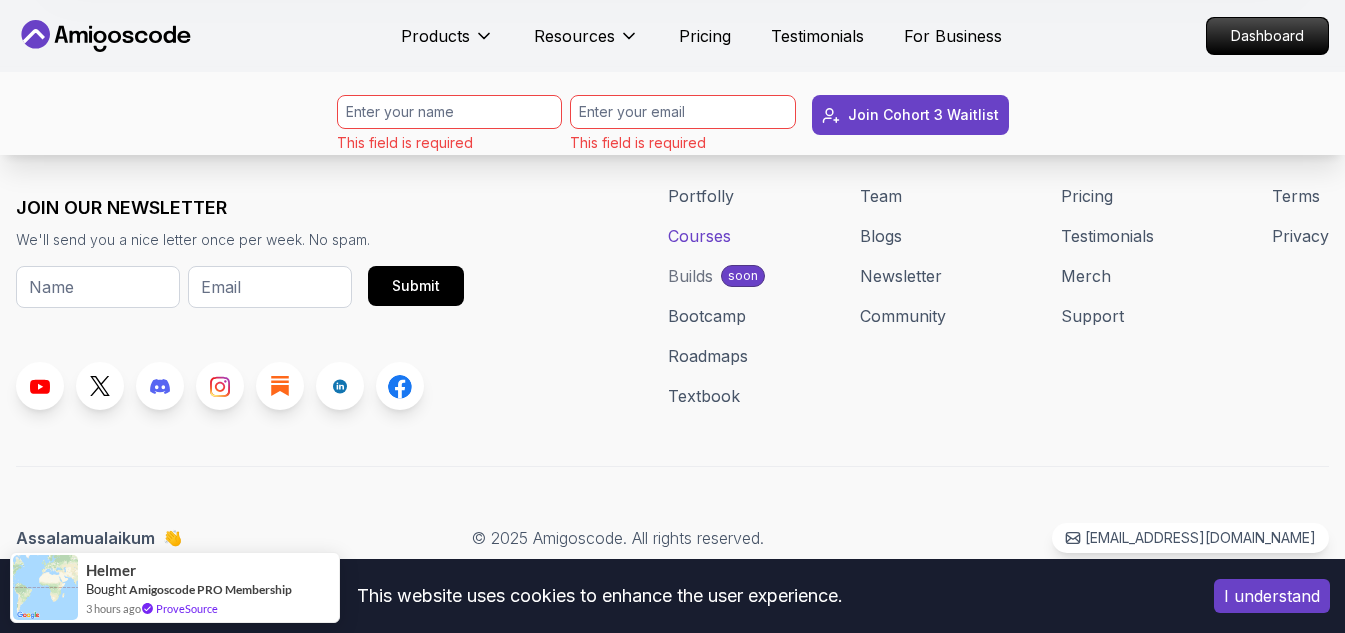 click on "Courses" at bounding box center [699, 236] 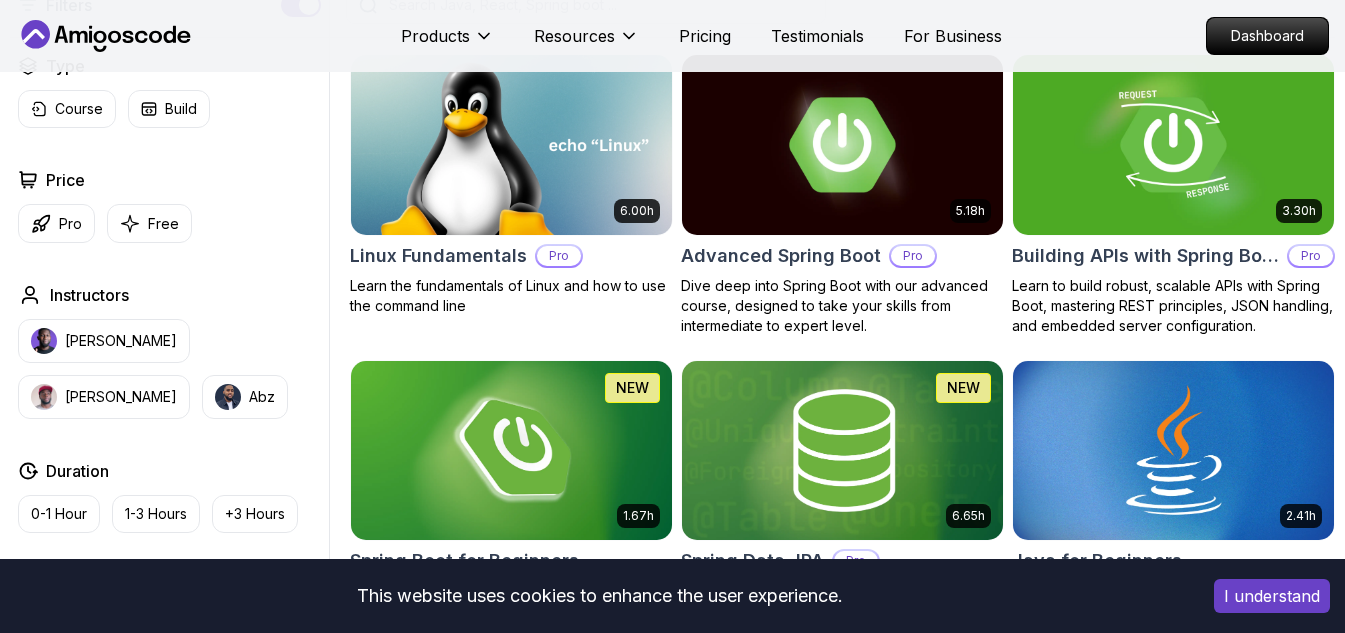 scroll, scrollTop: 576, scrollLeft: 0, axis: vertical 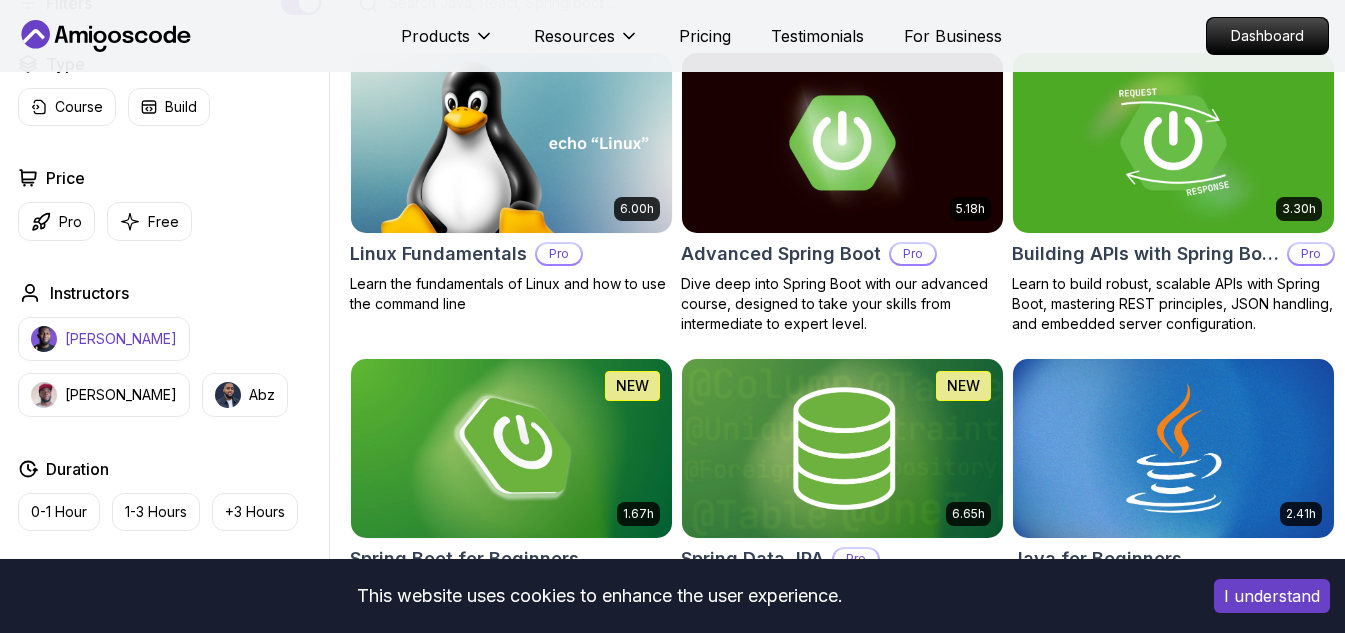 click on "[PERSON_NAME]" at bounding box center [121, 339] 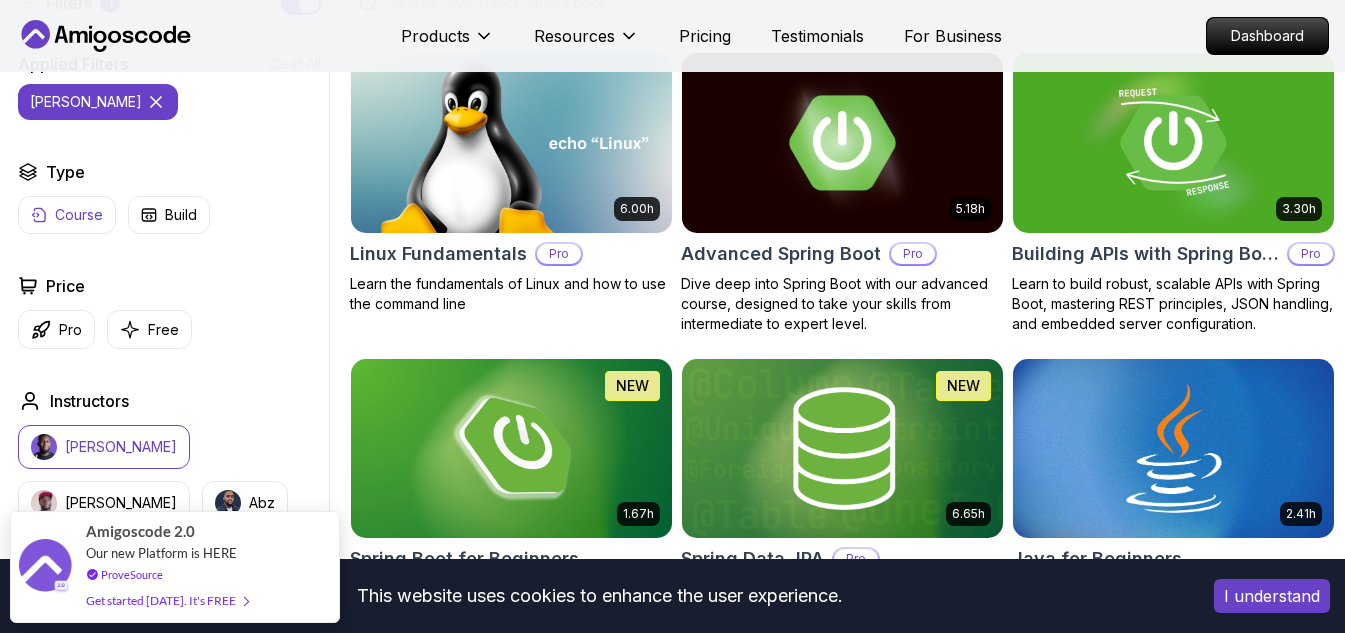 click on "Course" at bounding box center (79, 215) 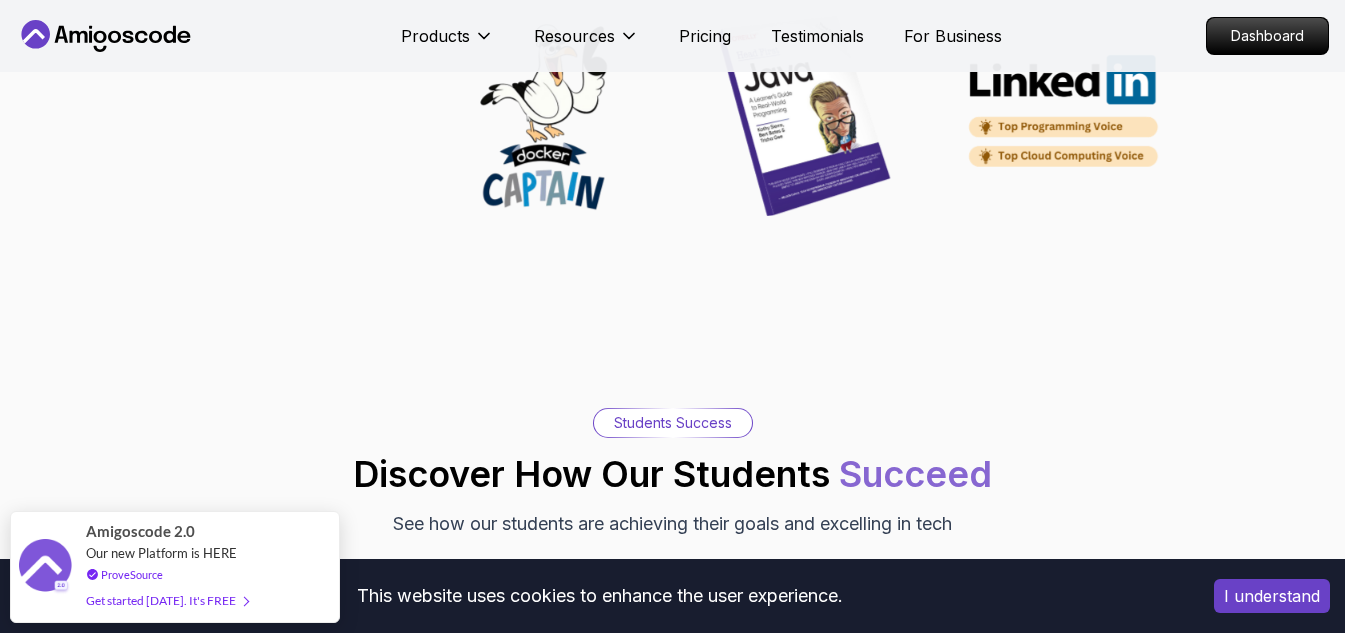 scroll, scrollTop: 5297, scrollLeft: 0, axis: vertical 